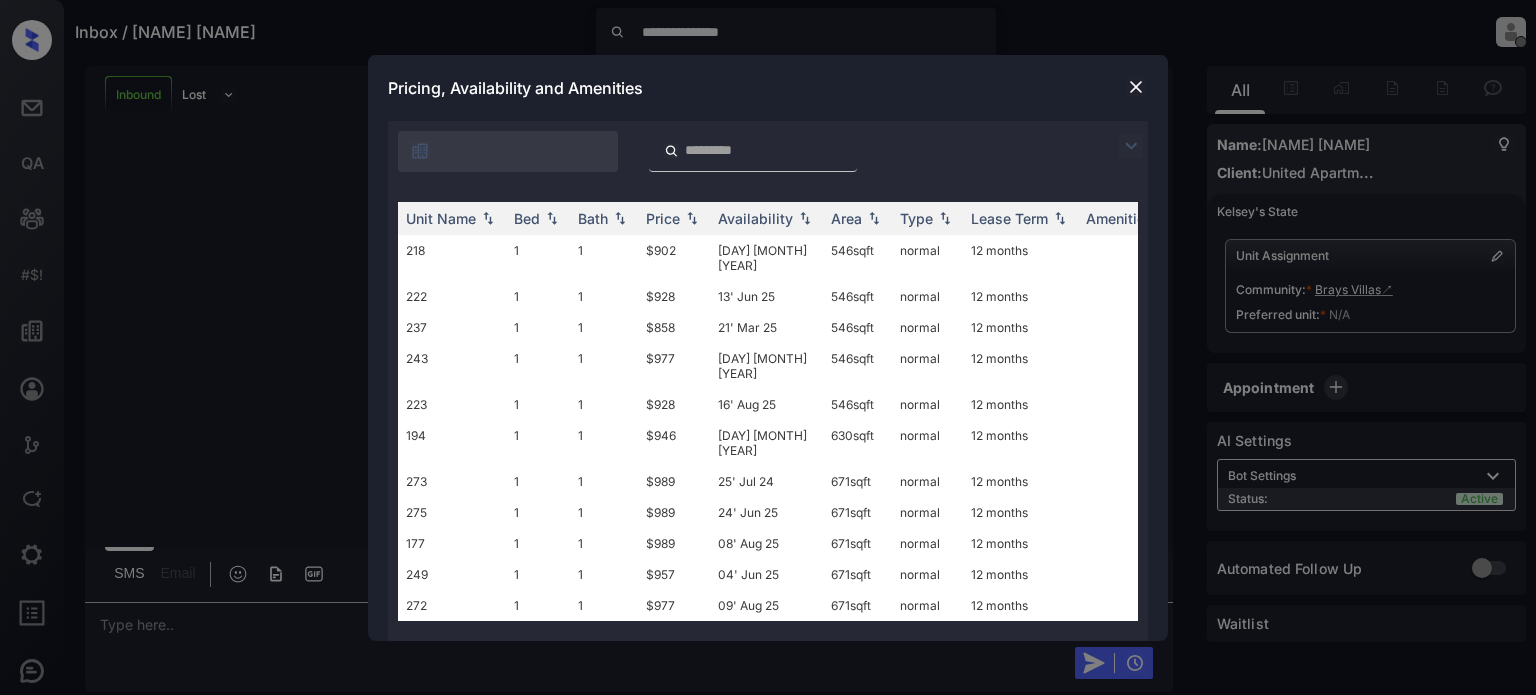 scroll, scrollTop: 0, scrollLeft: 0, axis: both 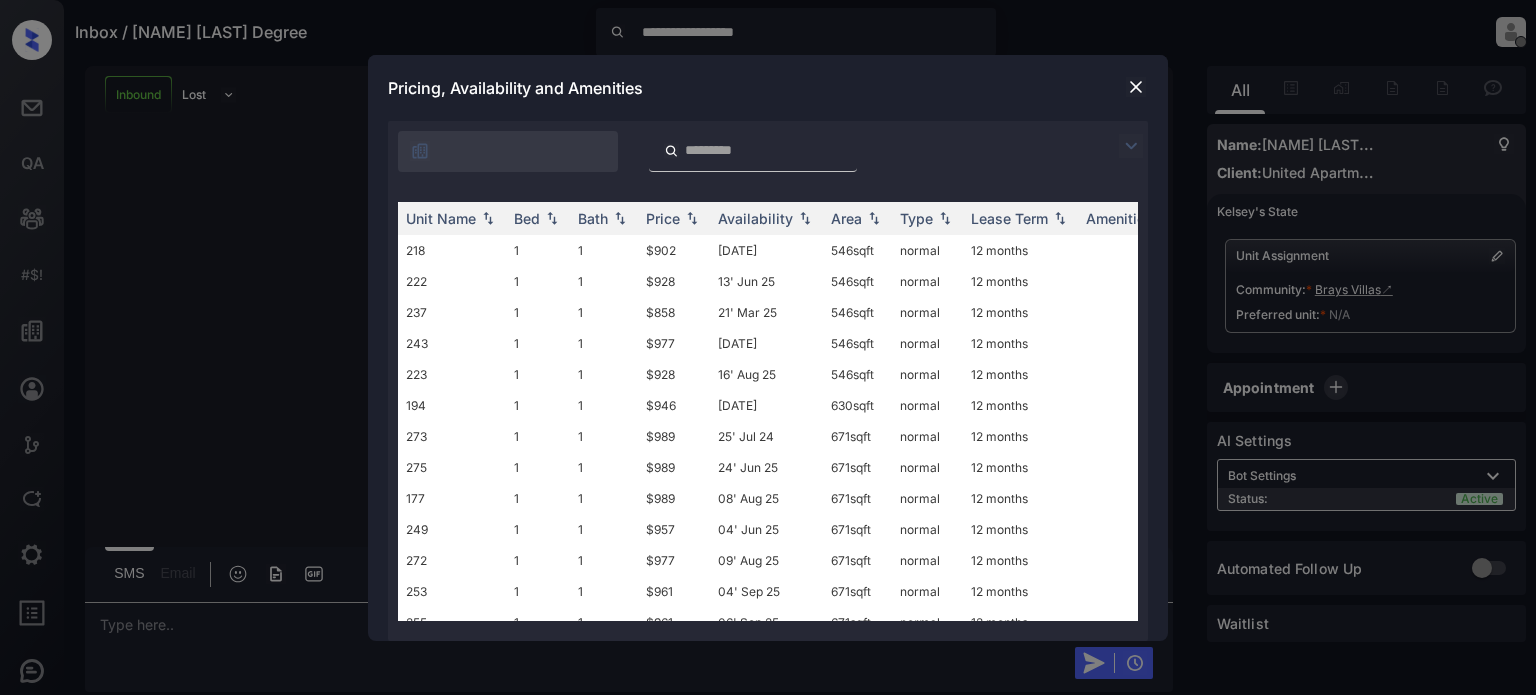 click at bounding box center (1136, 87) 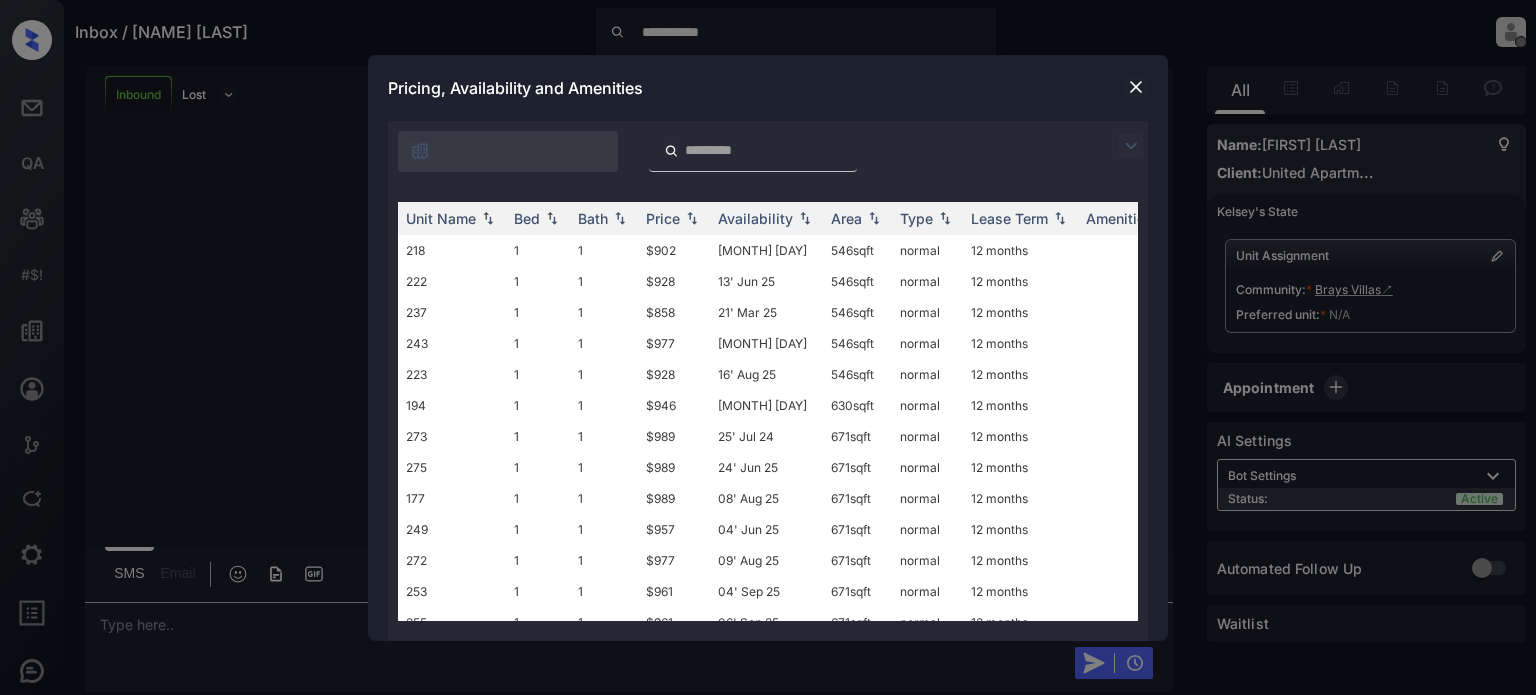scroll, scrollTop: 0, scrollLeft: 0, axis: both 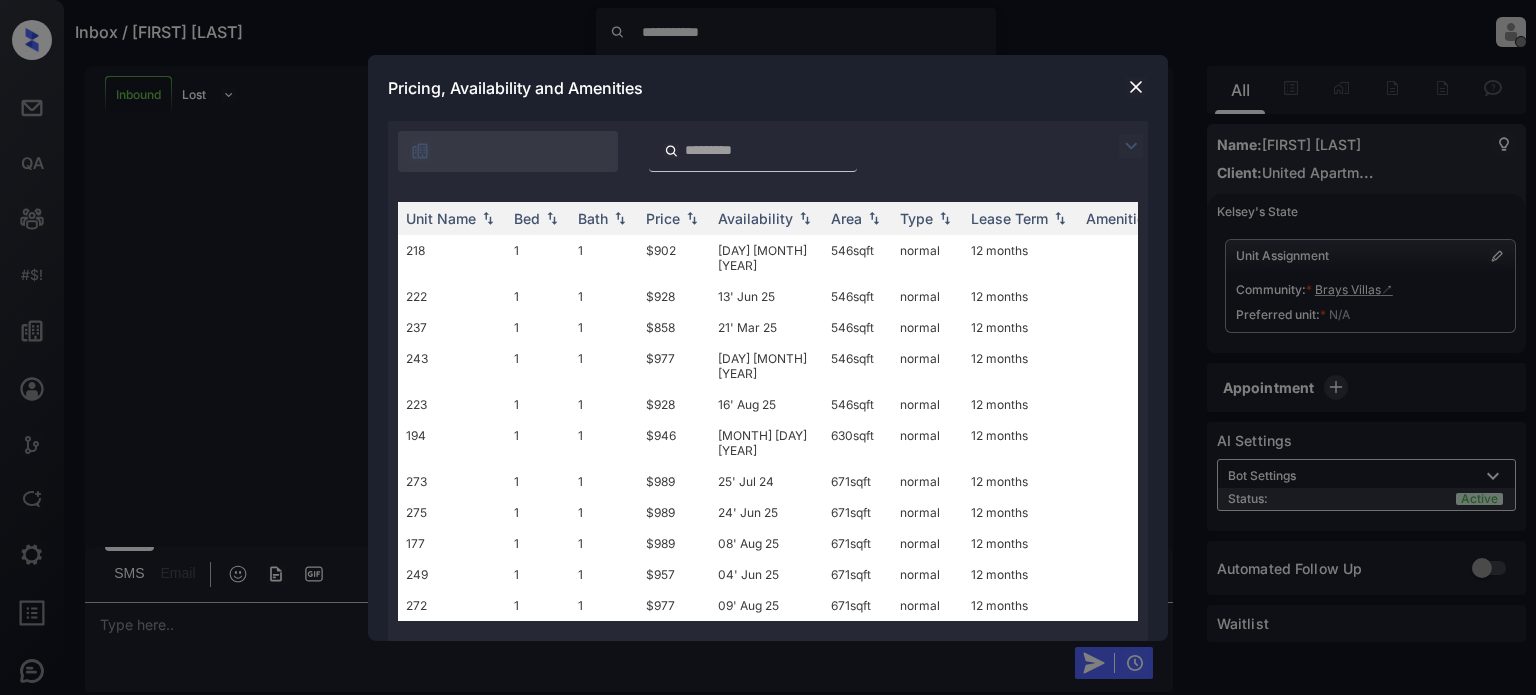 click at bounding box center [1136, 87] 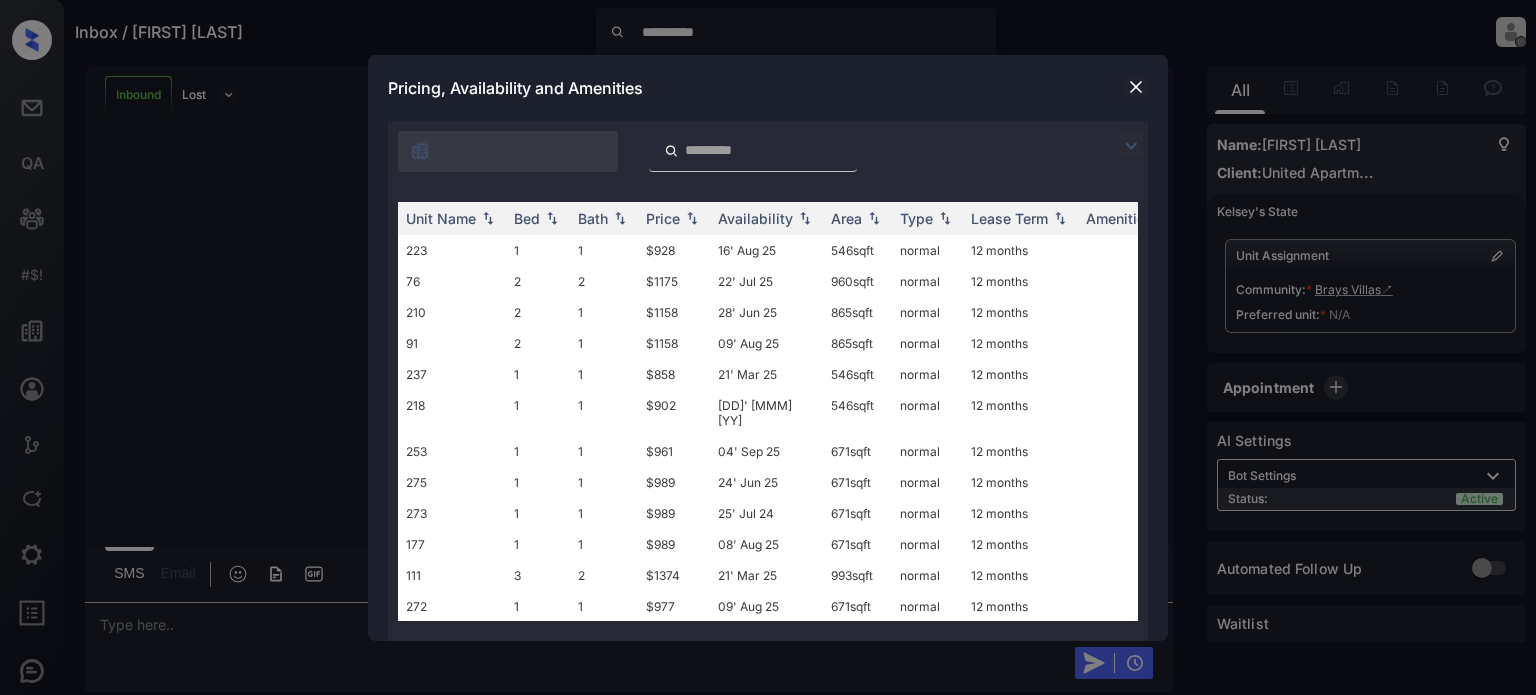 scroll, scrollTop: 0, scrollLeft: 0, axis: both 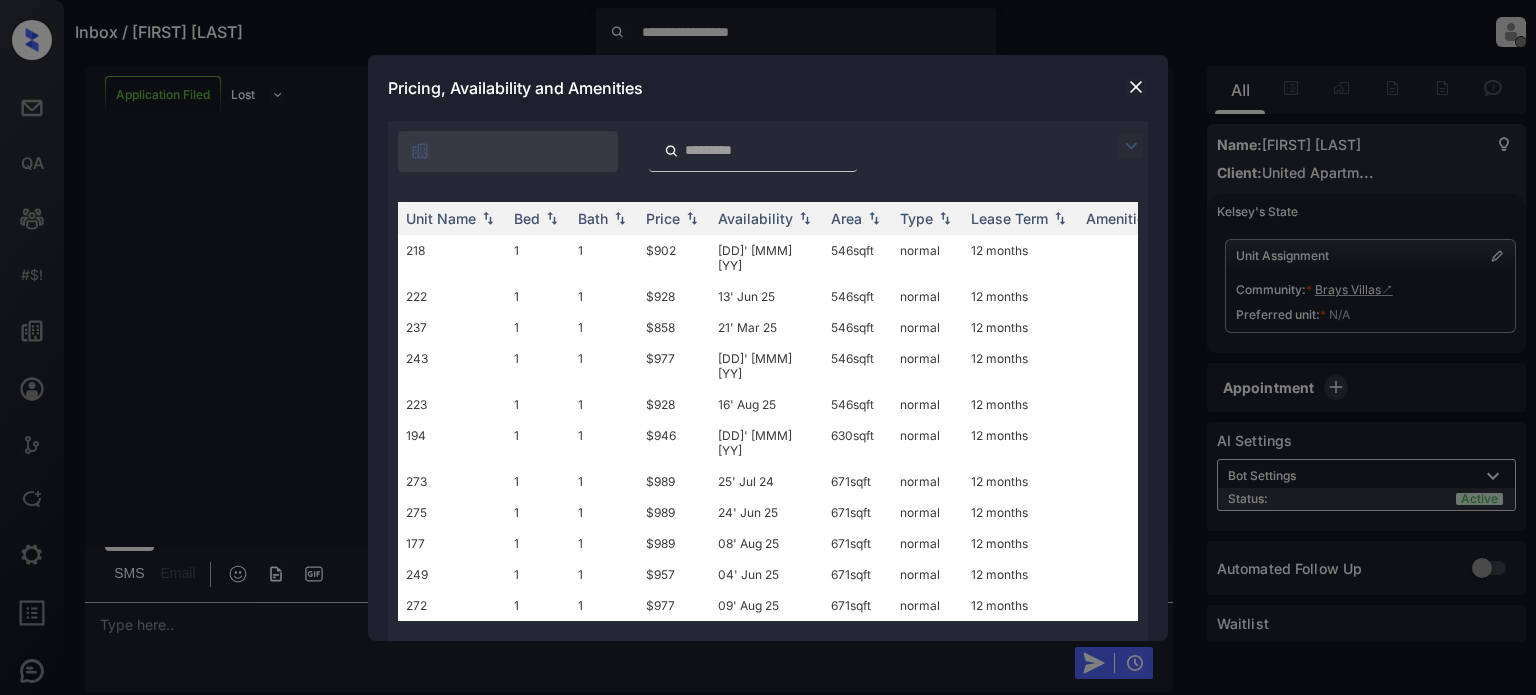 click at bounding box center (1136, 87) 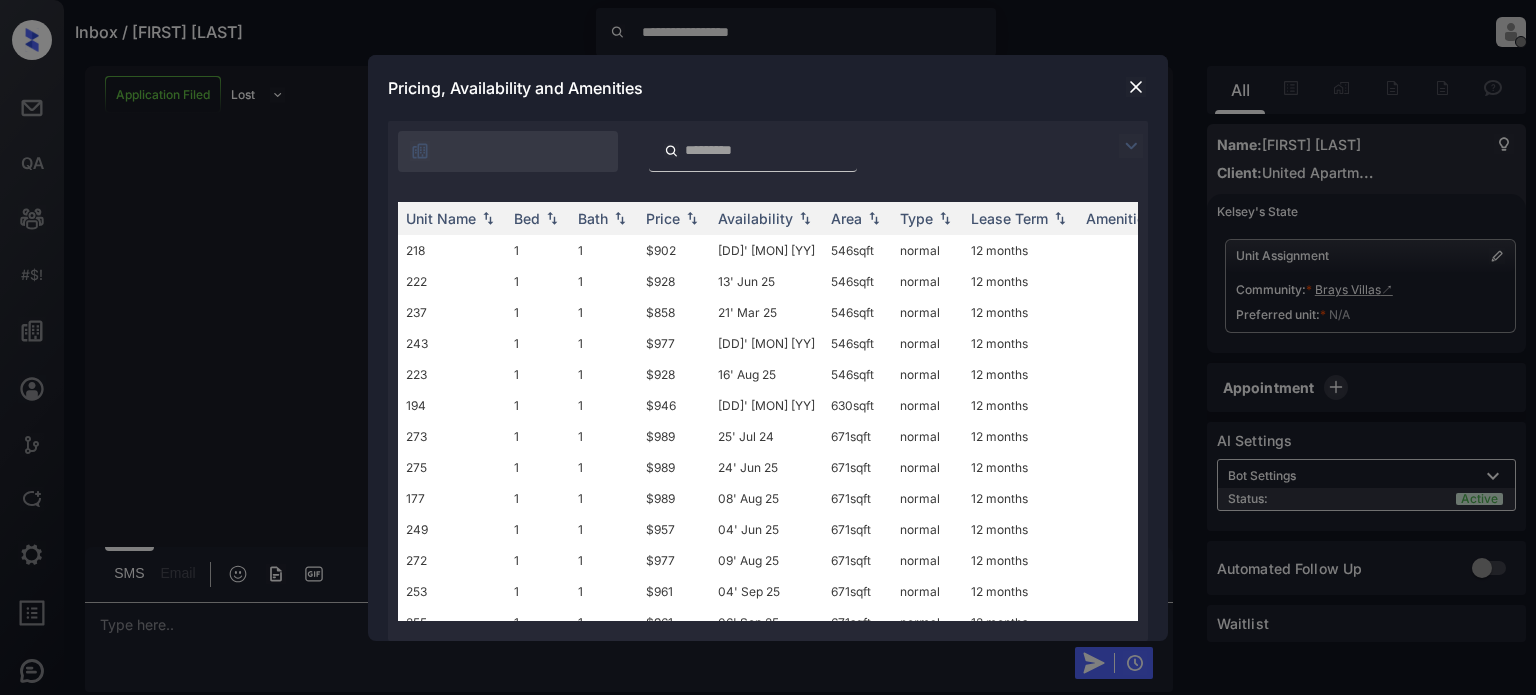 scroll, scrollTop: 0, scrollLeft: 0, axis: both 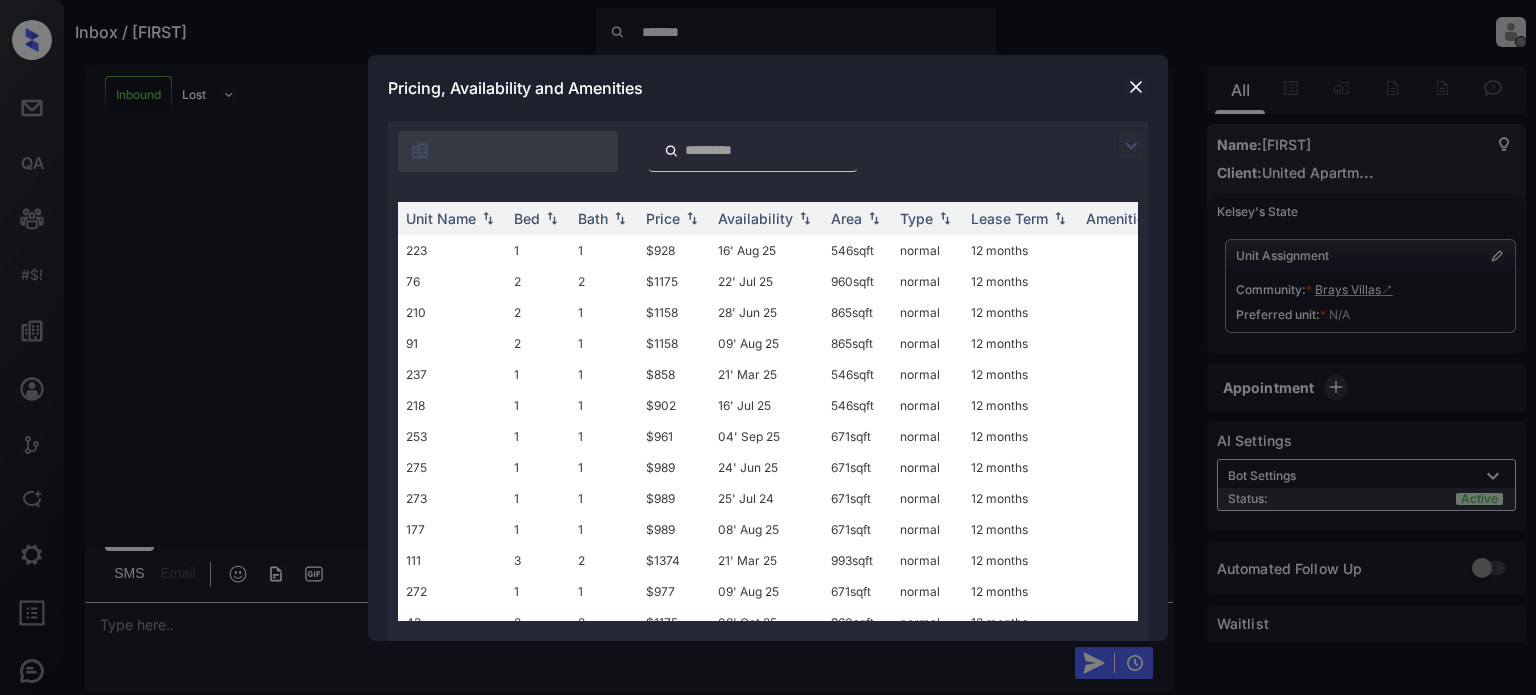 click at bounding box center (1136, 87) 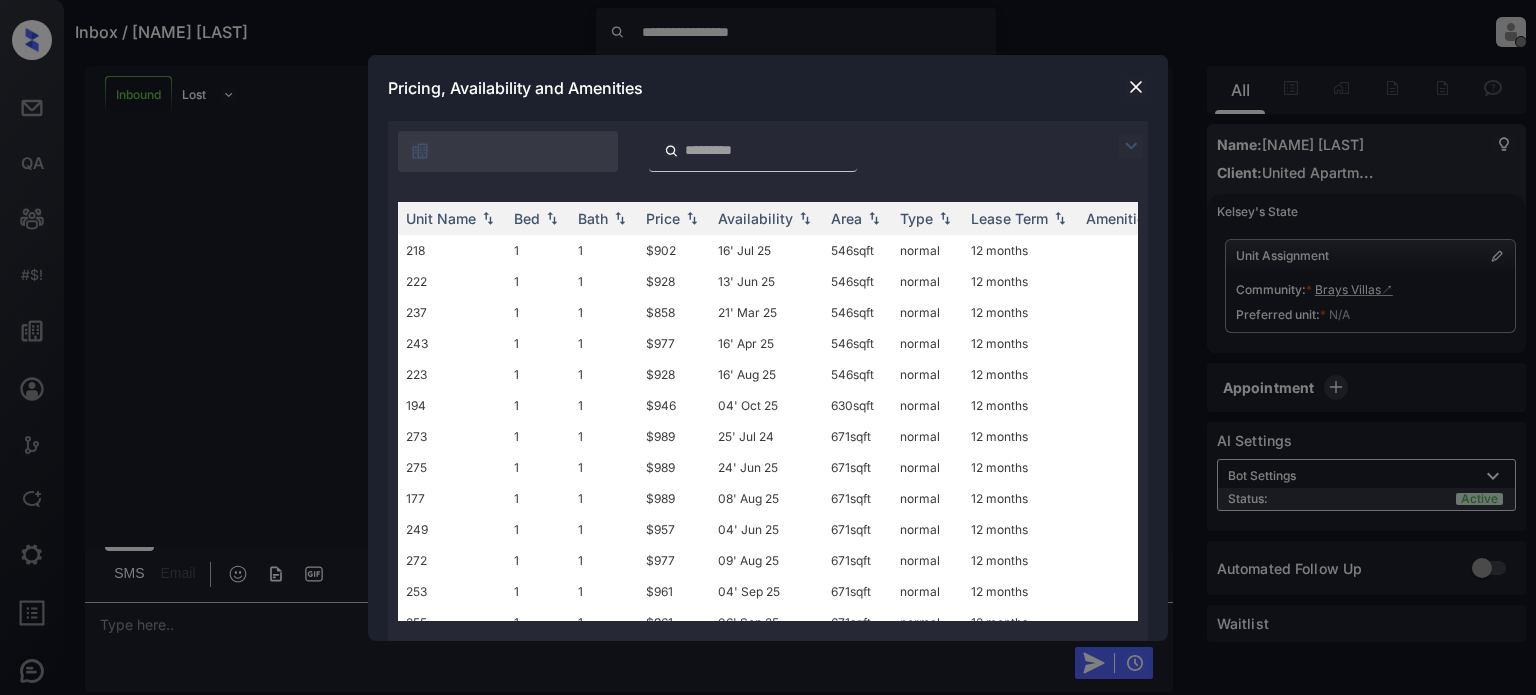 scroll, scrollTop: 0, scrollLeft: 0, axis: both 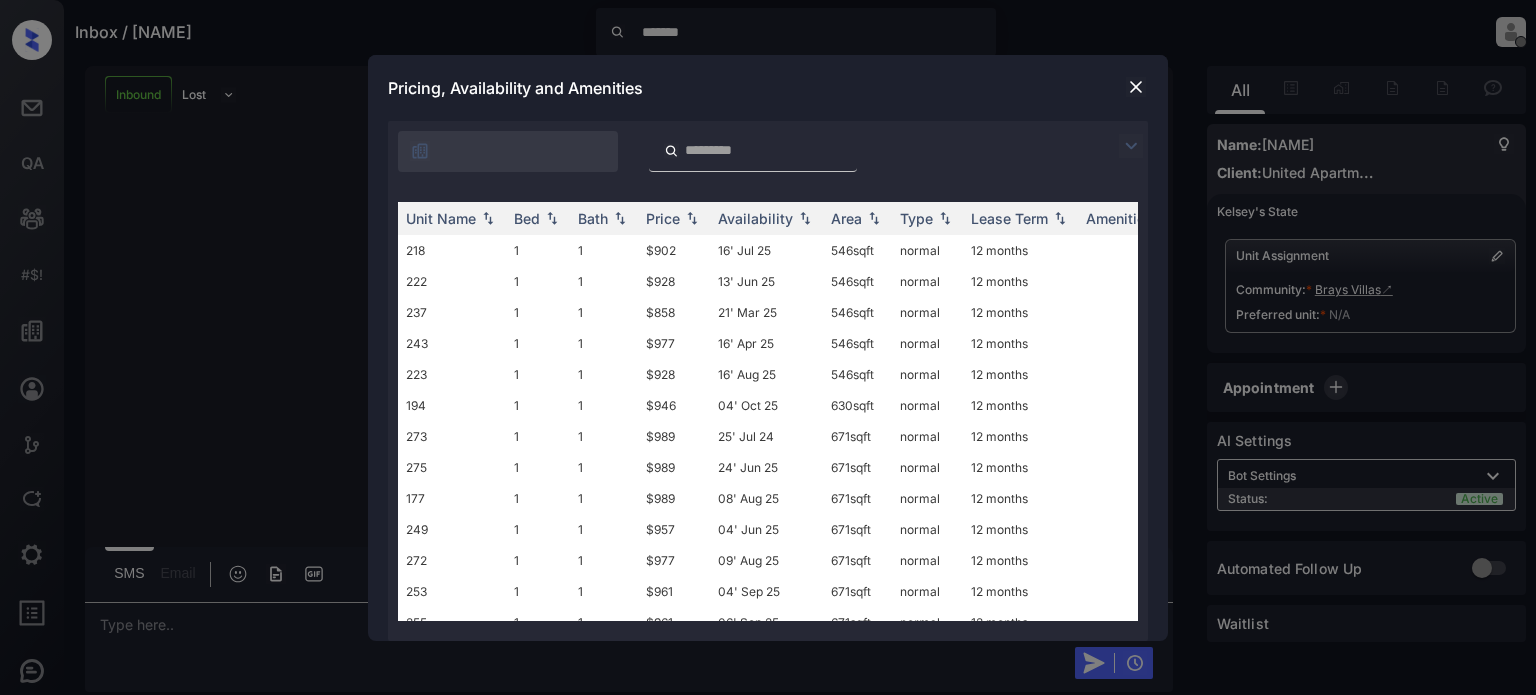 click at bounding box center [1136, 87] 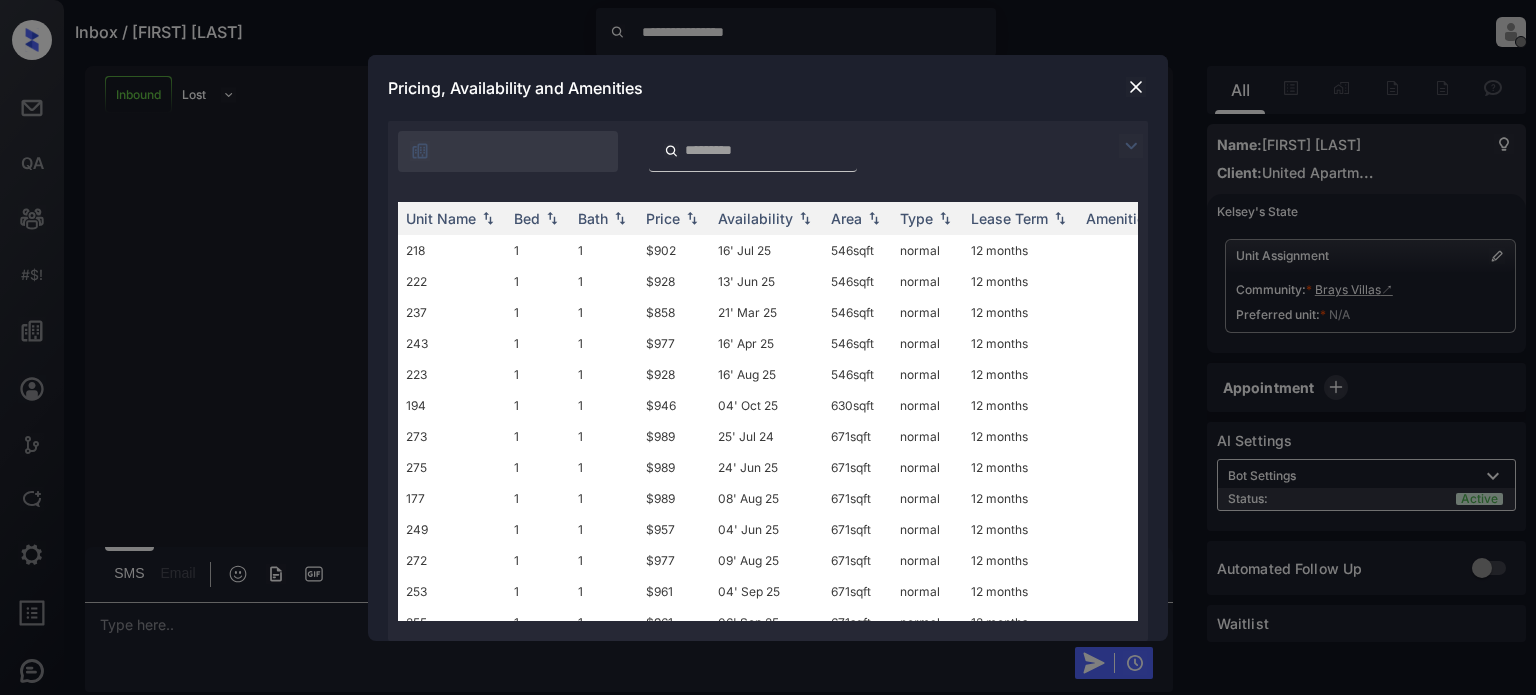 scroll, scrollTop: 0, scrollLeft: 0, axis: both 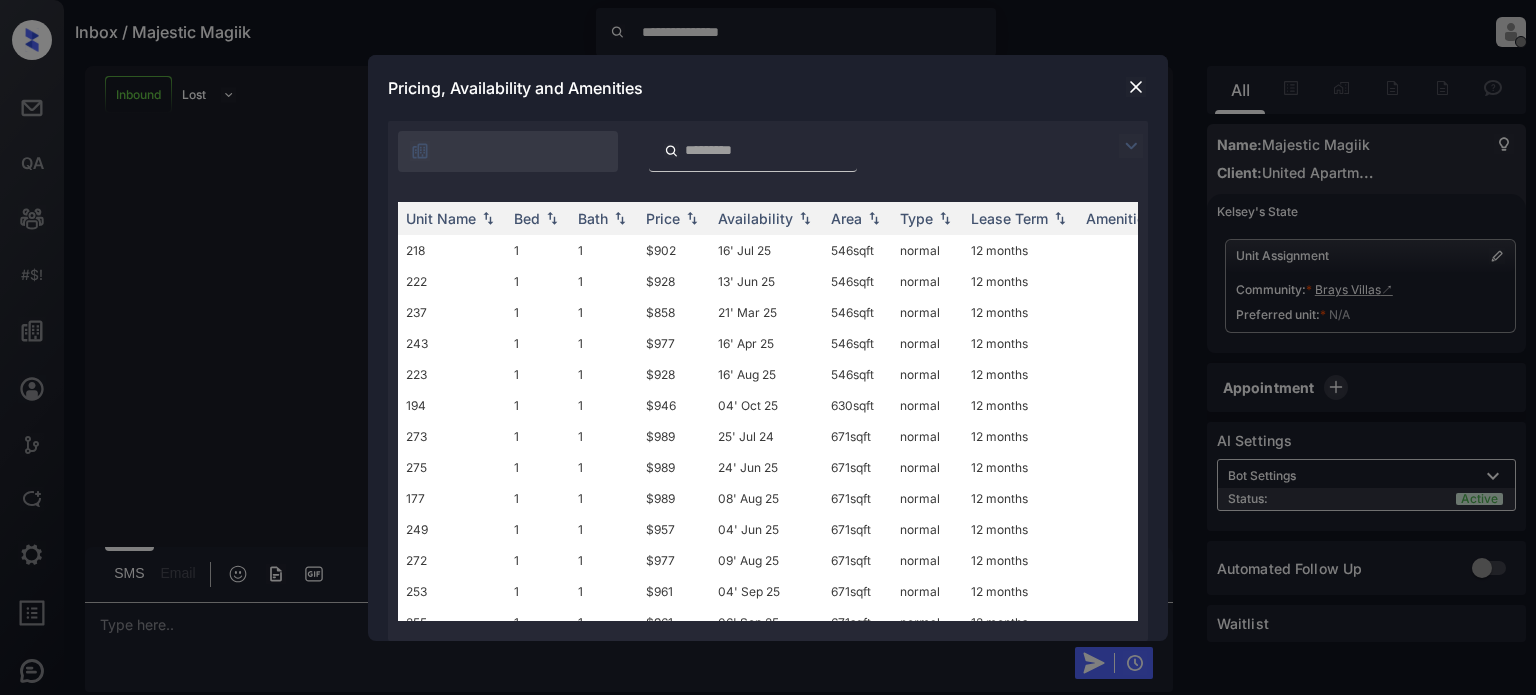 click at bounding box center (1136, 87) 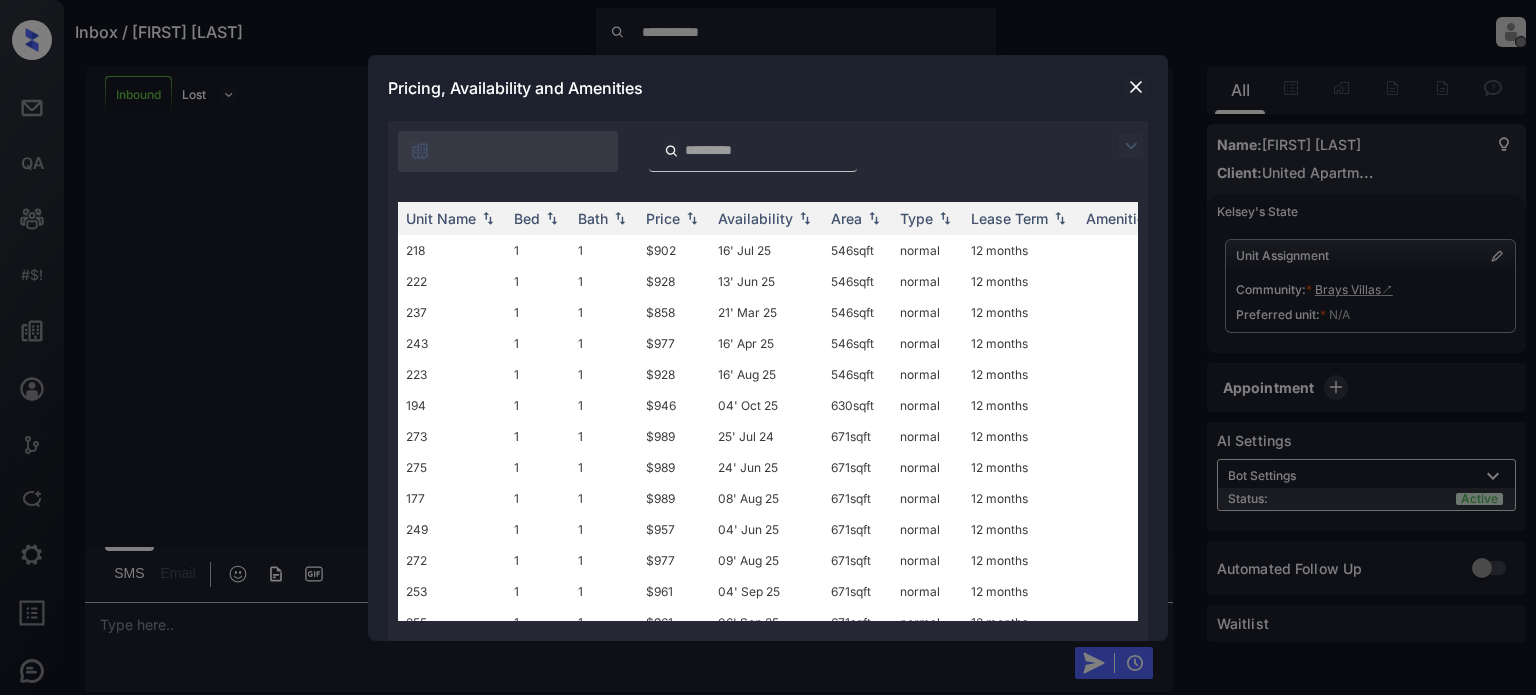 scroll, scrollTop: 0, scrollLeft: 0, axis: both 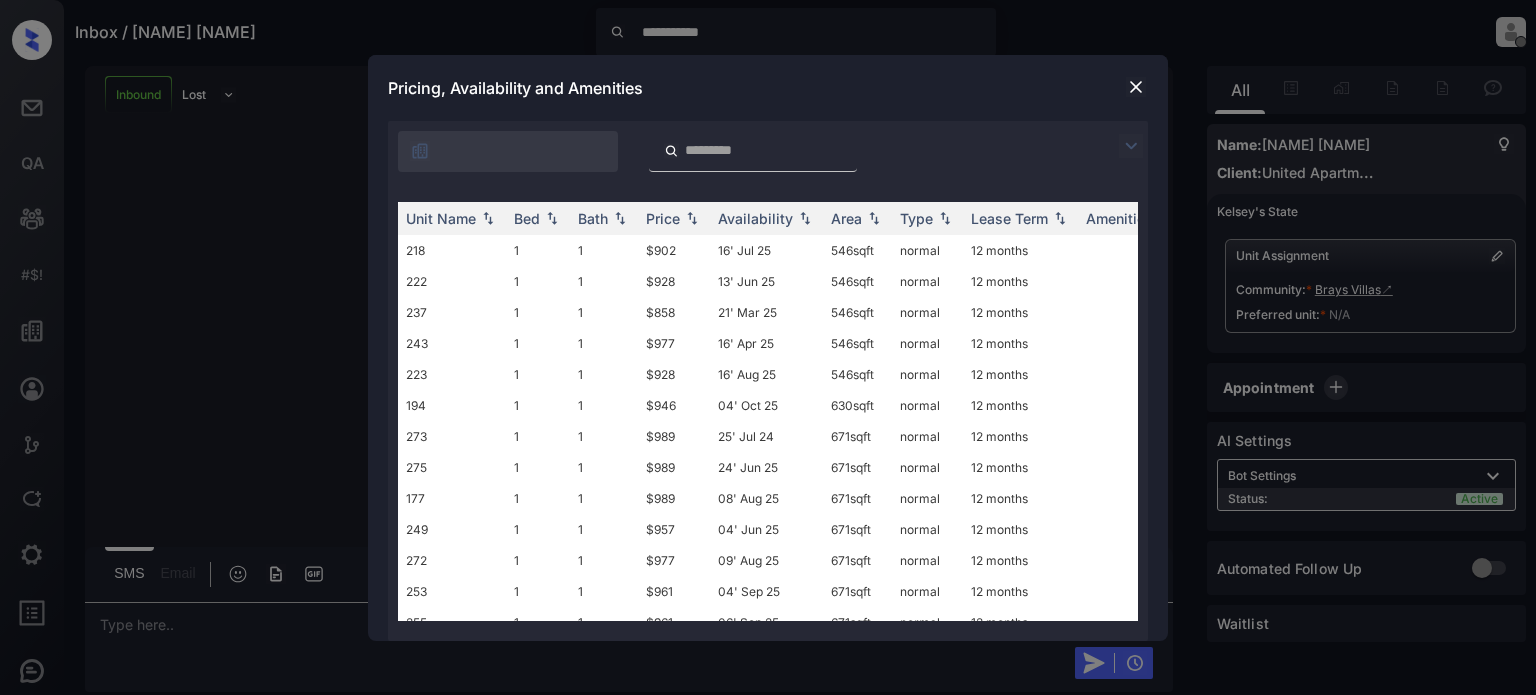click at bounding box center [1136, 87] 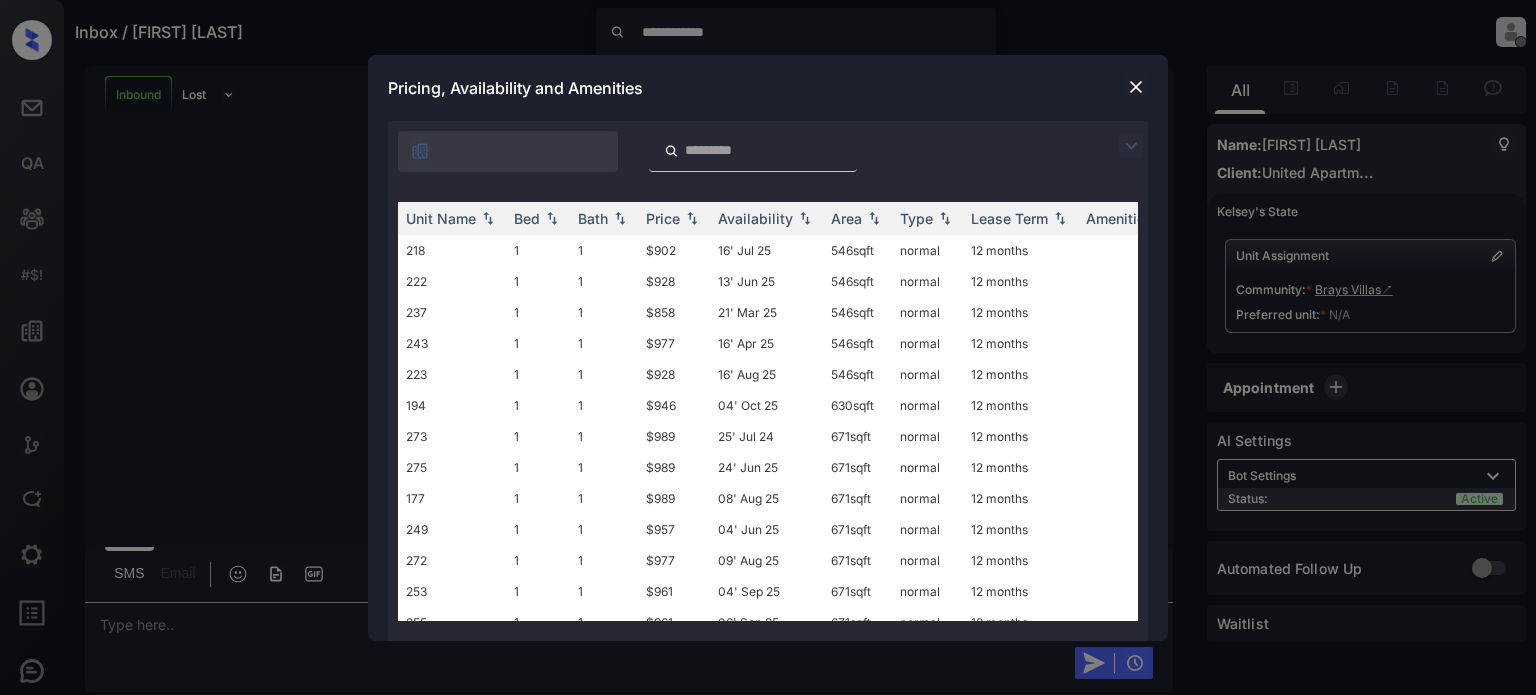 scroll, scrollTop: 0, scrollLeft: 0, axis: both 